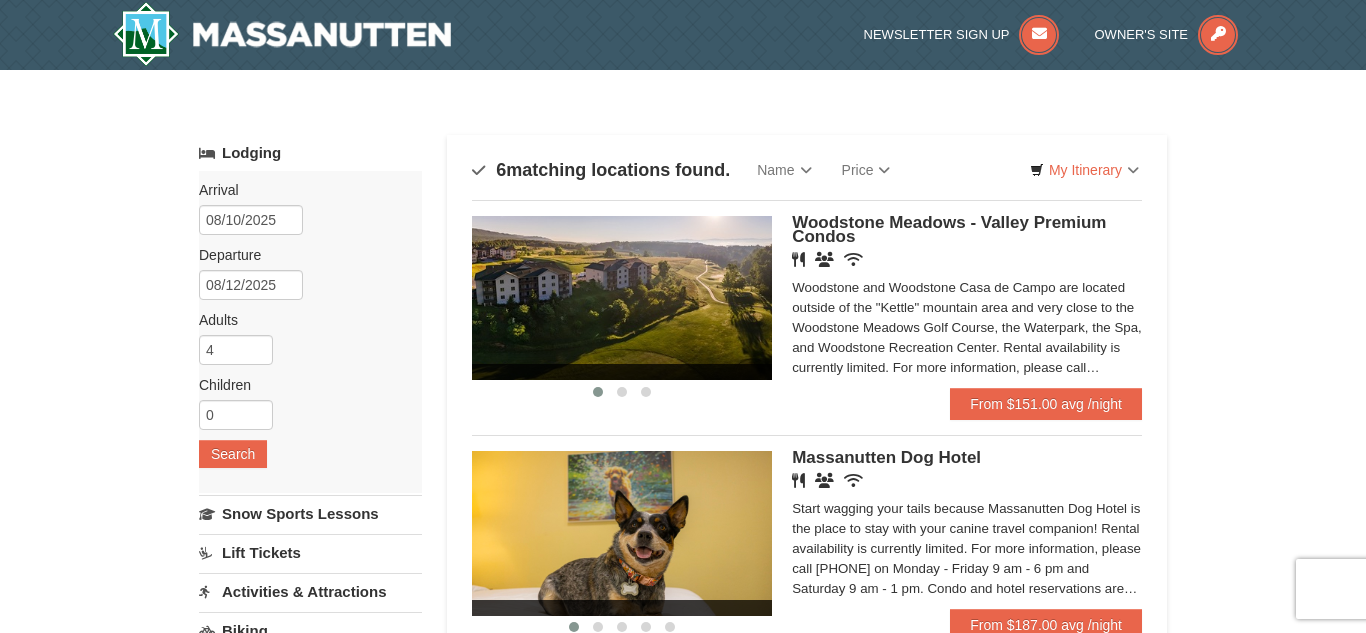 scroll, scrollTop: 0, scrollLeft: 0, axis: both 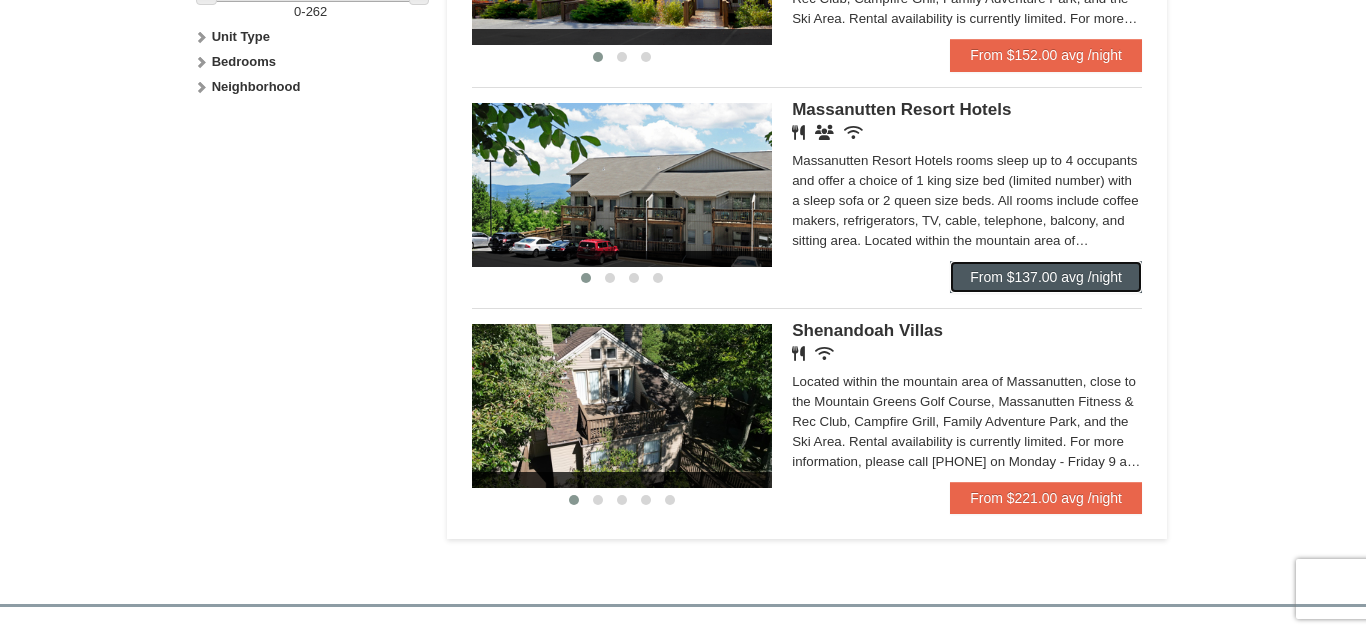 click on "From $137.00 avg /night" at bounding box center [1046, 277] 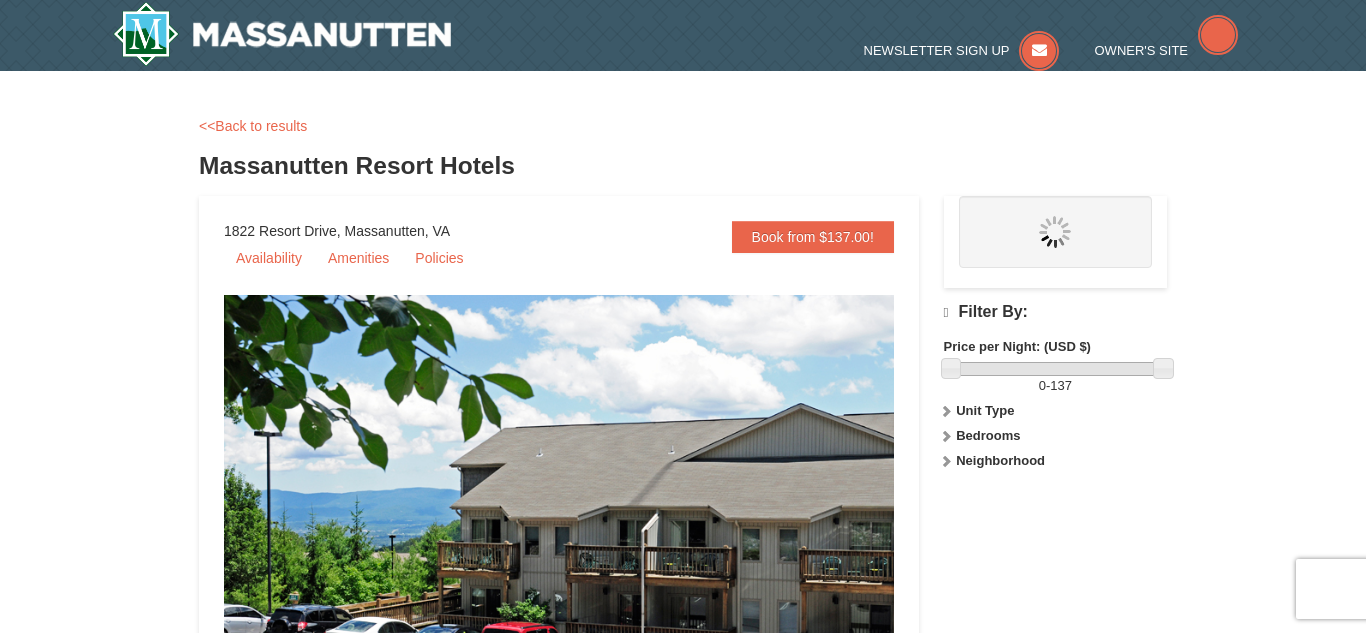 scroll, scrollTop: 0, scrollLeft: 0, axis: both 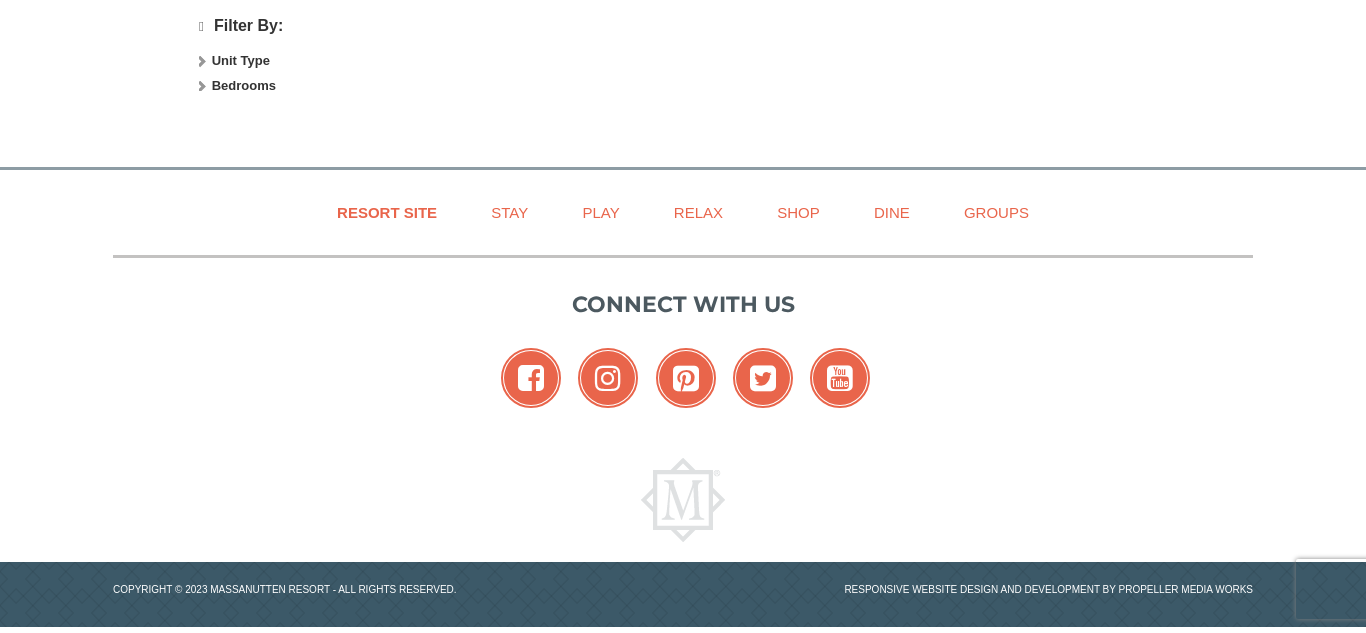 select on "8" 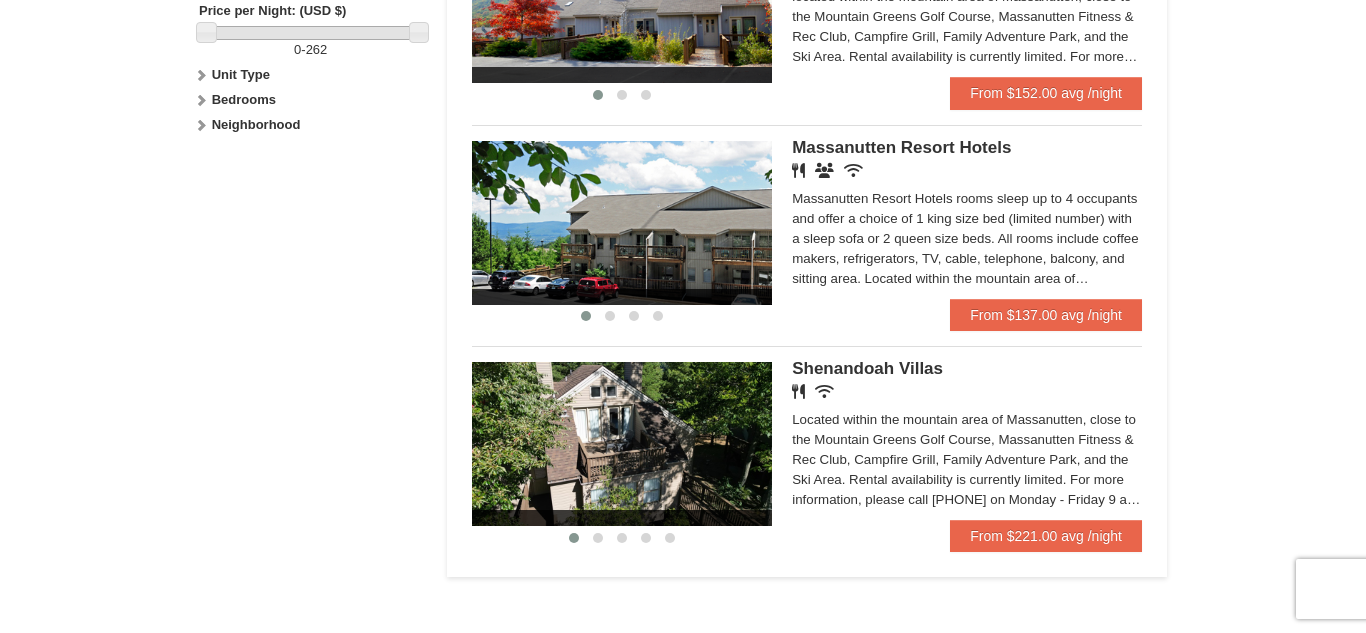 scroll, scrollTop: 236, scrollLeft: 0, axis: vertical 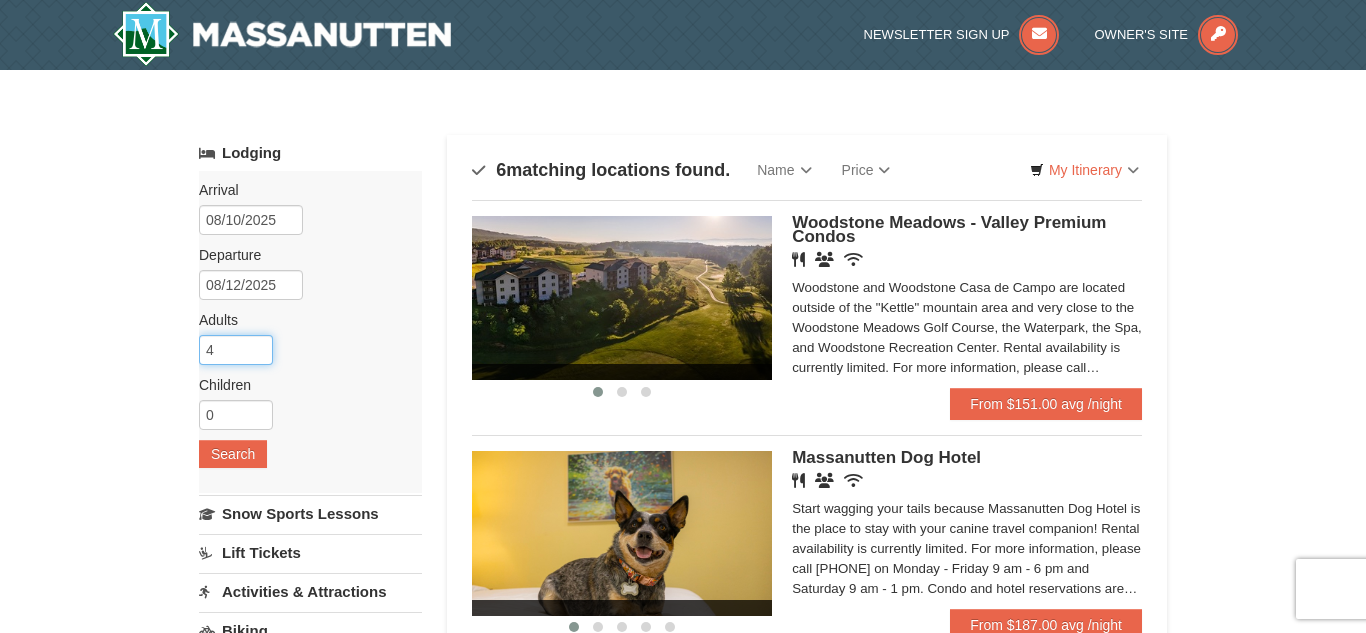click on "4" at bounding box center (236, 350) 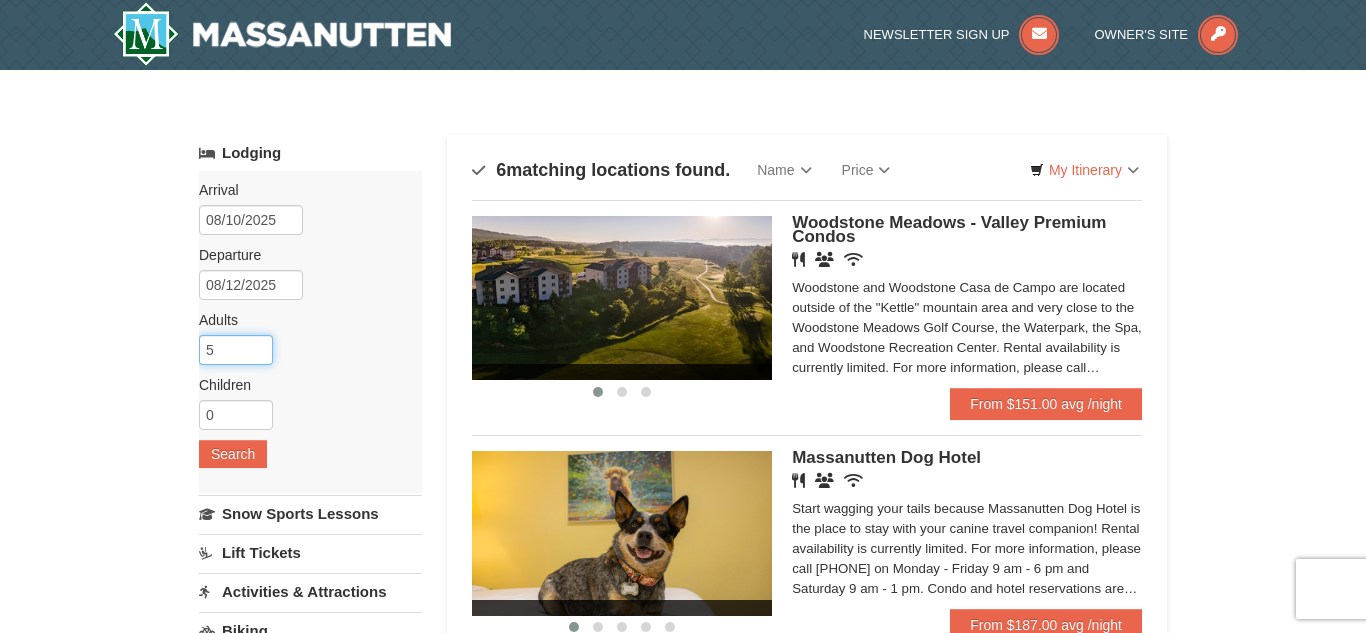 type on "5" 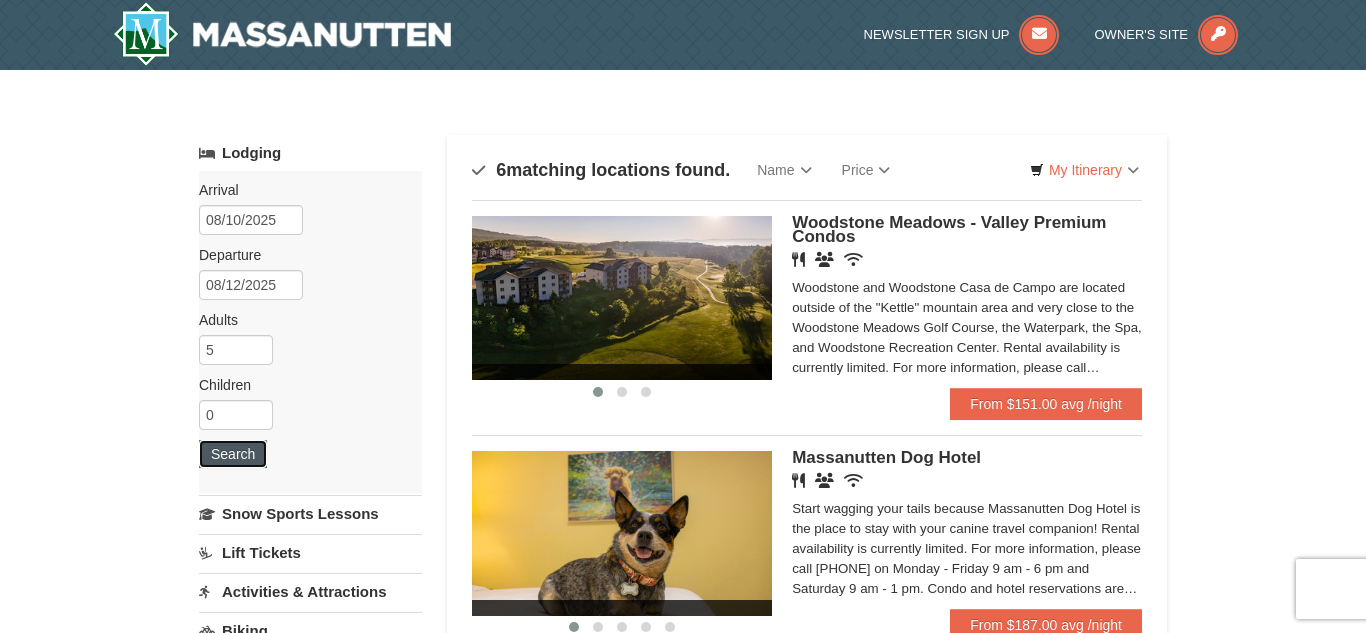 click on "Search" at bounding box center [233, 454] 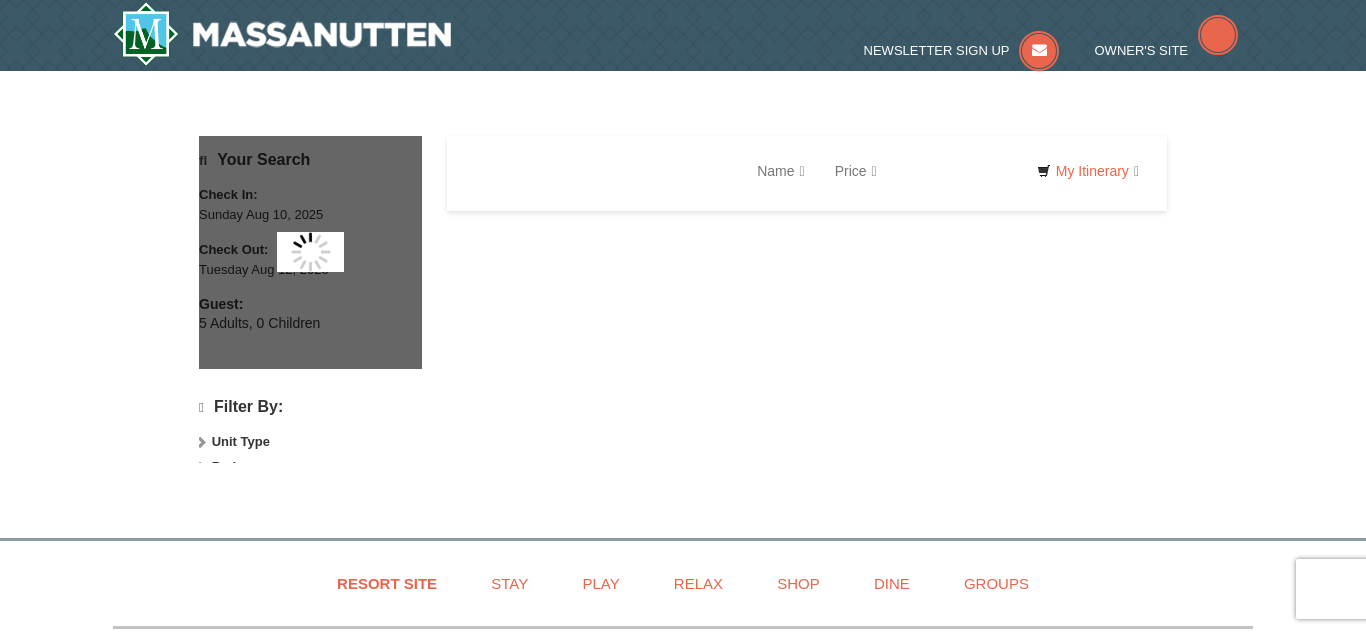 scroll, scrollTop: 0, scrollLeft: 0, axis: both 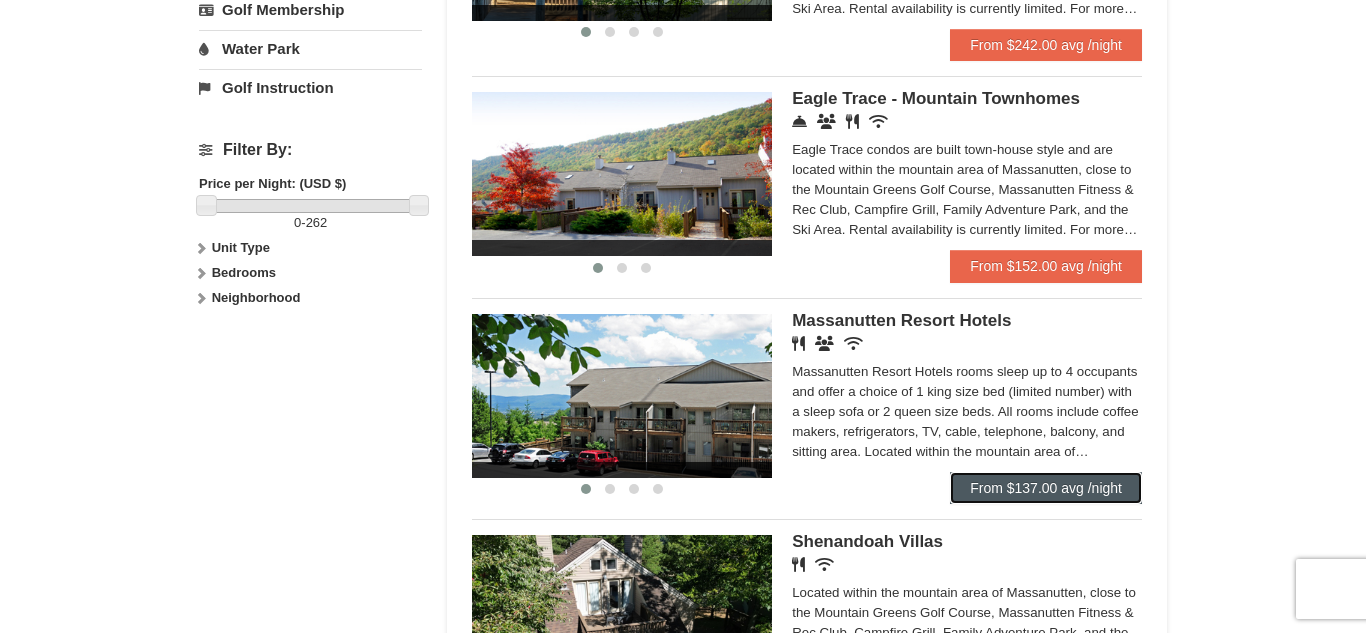 click on "From $137.00 avg /night" at bounding box center [1046, 488] 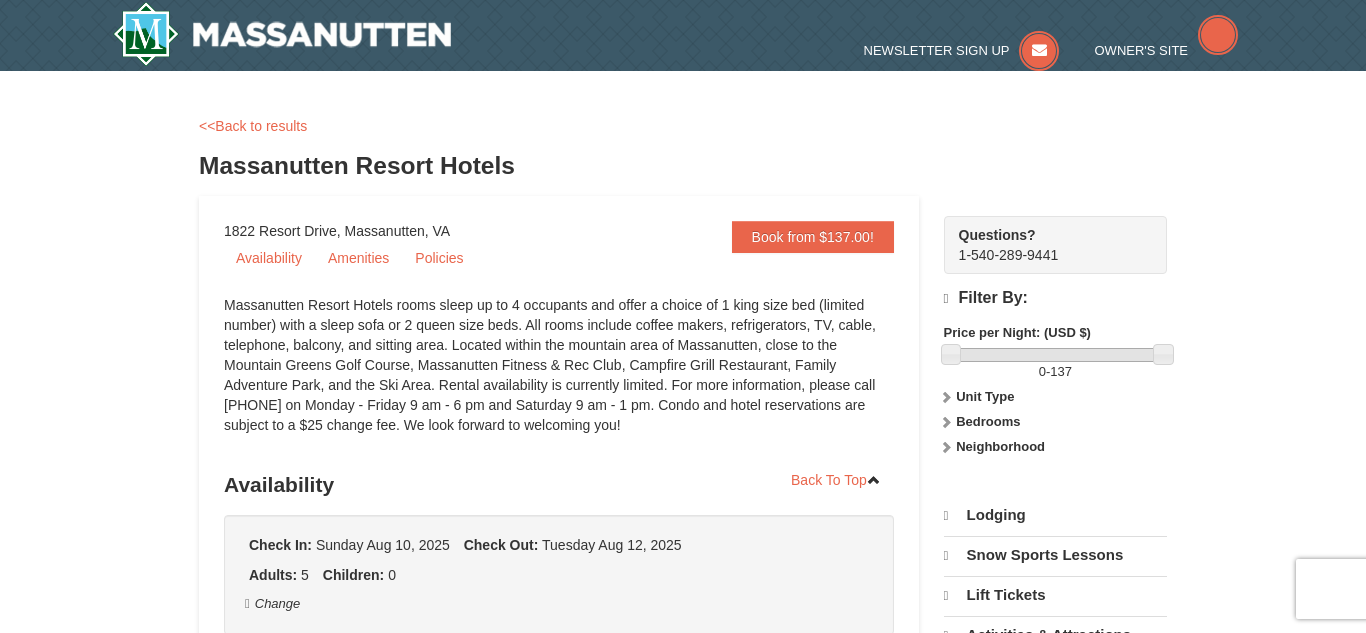 scroll, scrollTop: 0, scrollLeft: 0, axis: both 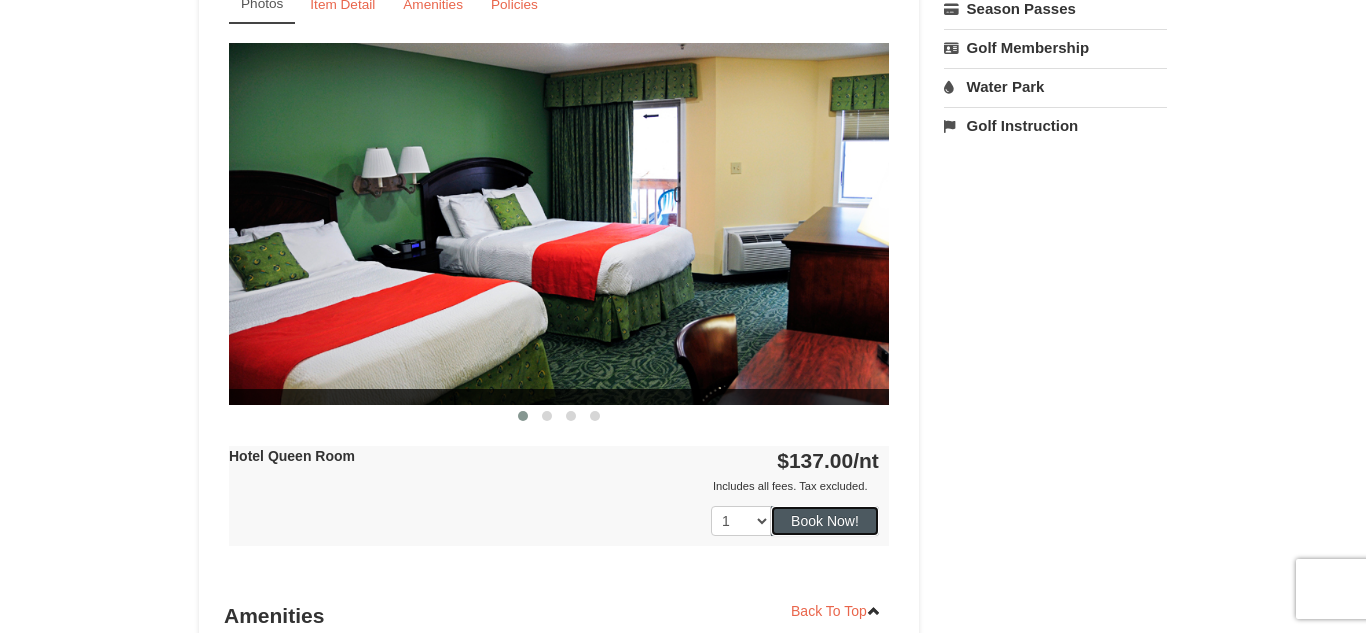 click on "Book Now!" at bounding box center (825, 521) 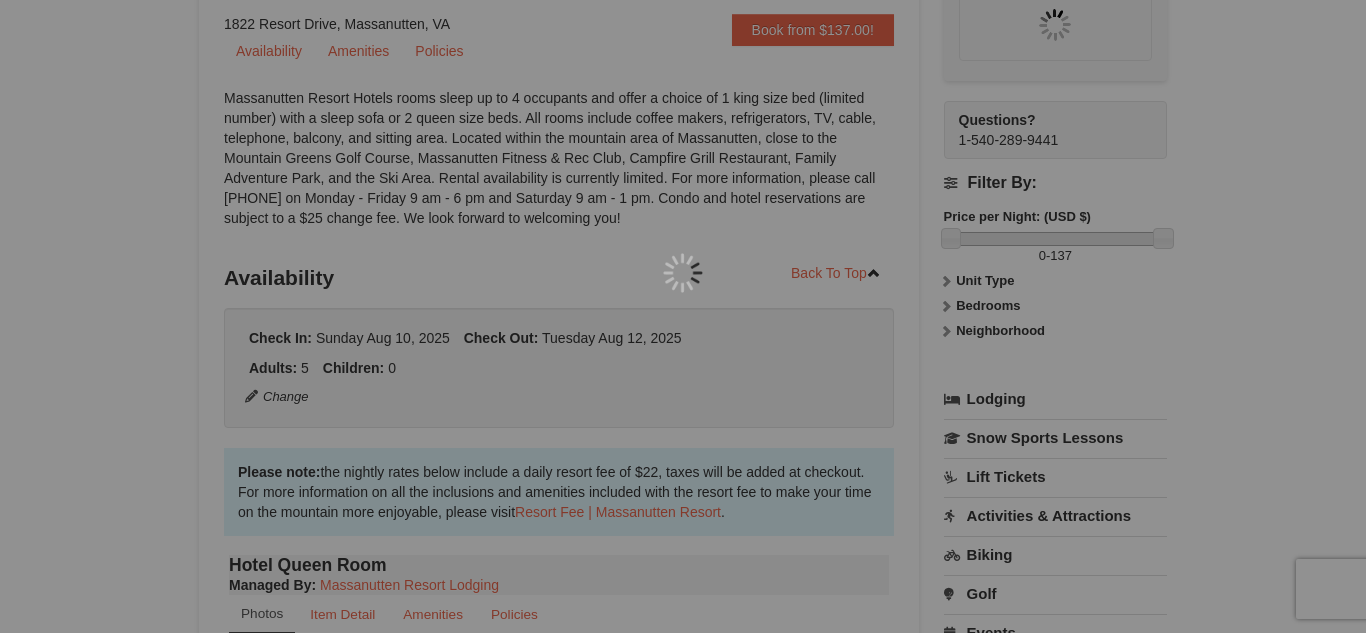 scroll, scrollTop: 195, scrollLeft: 0, axis: vertical 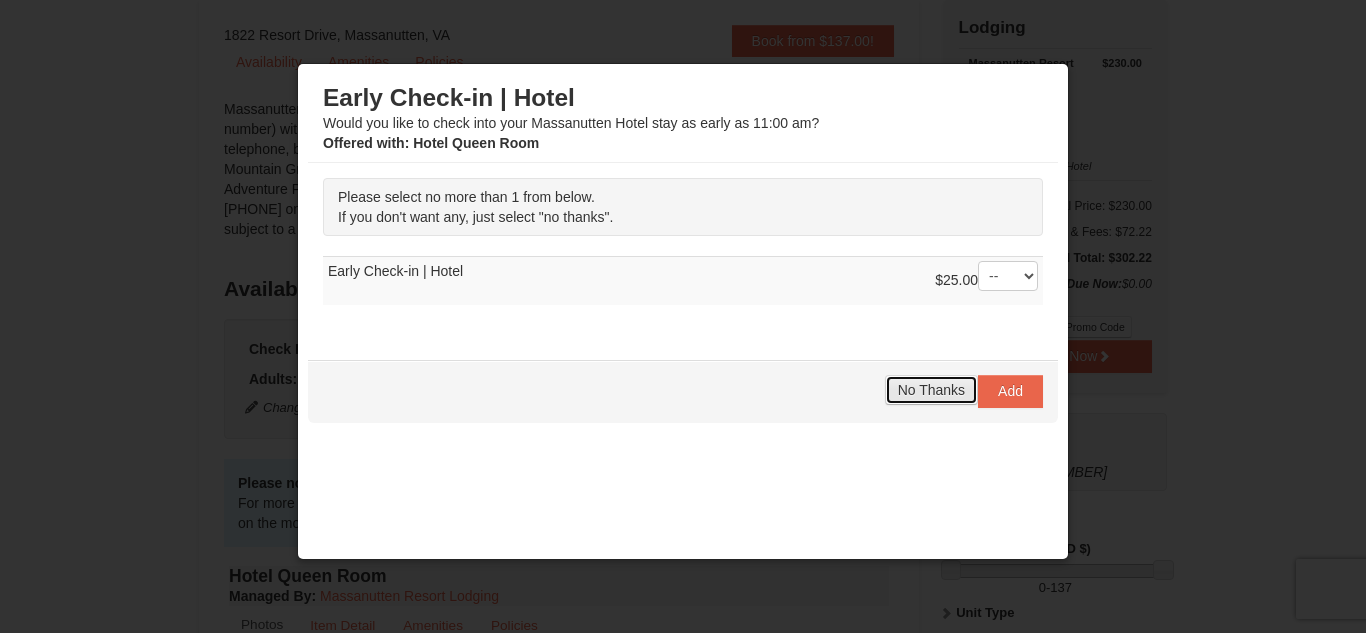 click on "No Thanks" at bounding box center [931, 390] 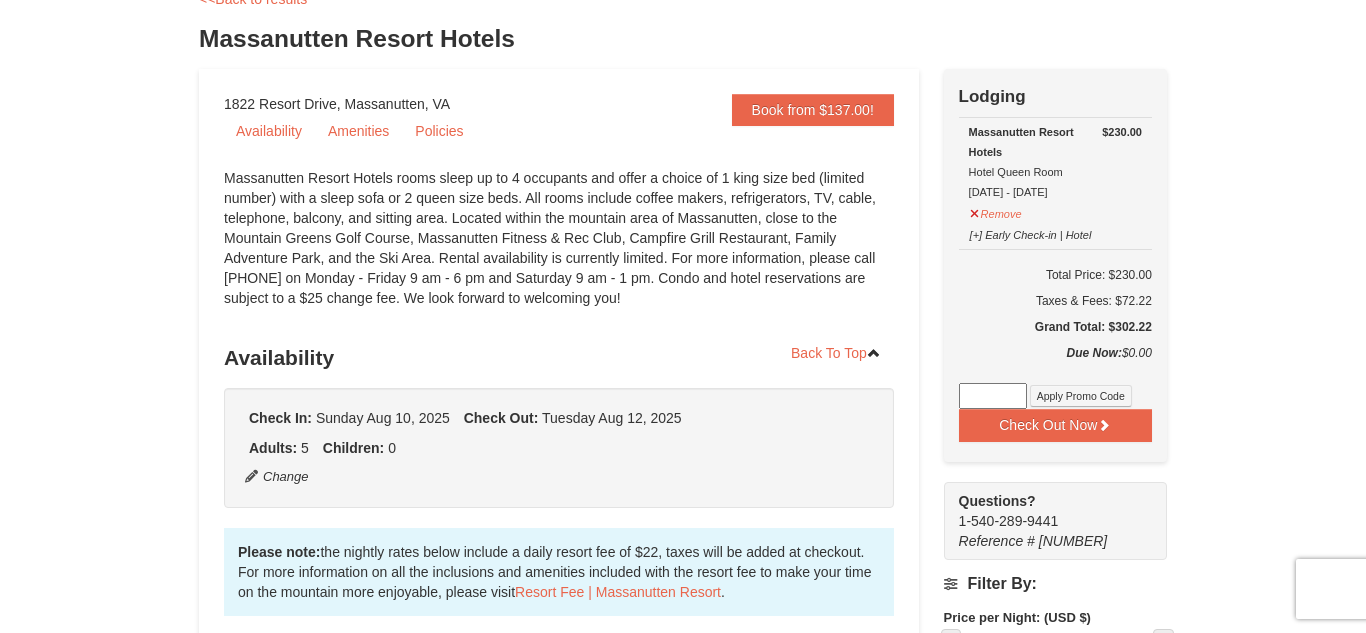 scroll, scrollTop: 0, scrollLeft: 0, axis: both 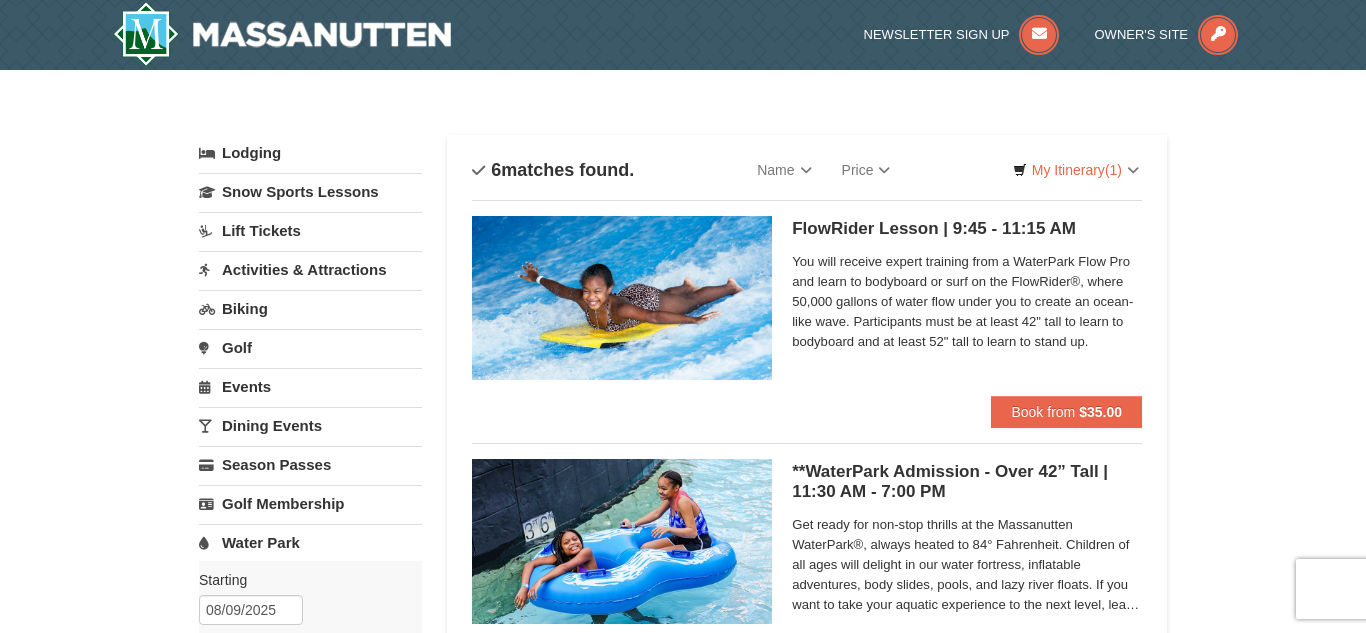 click on "Lodging" at bounding box center [310, 153] 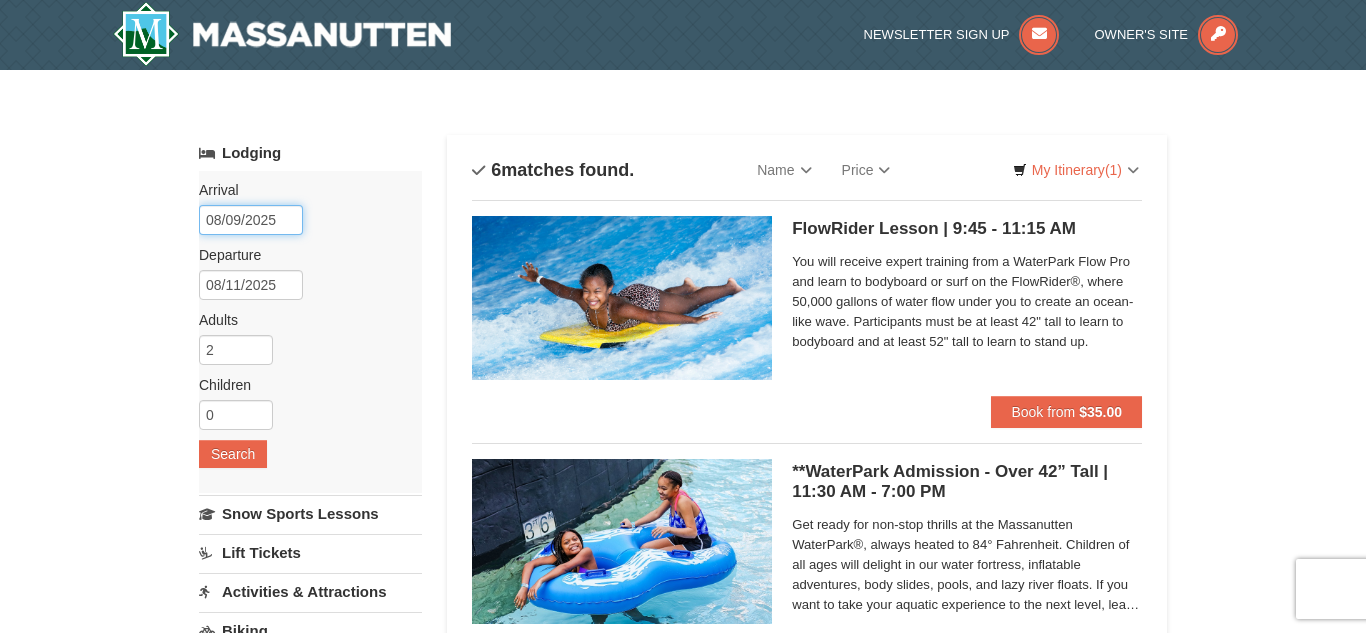 click on "08/09/2025" at bounding box center (251, 220) 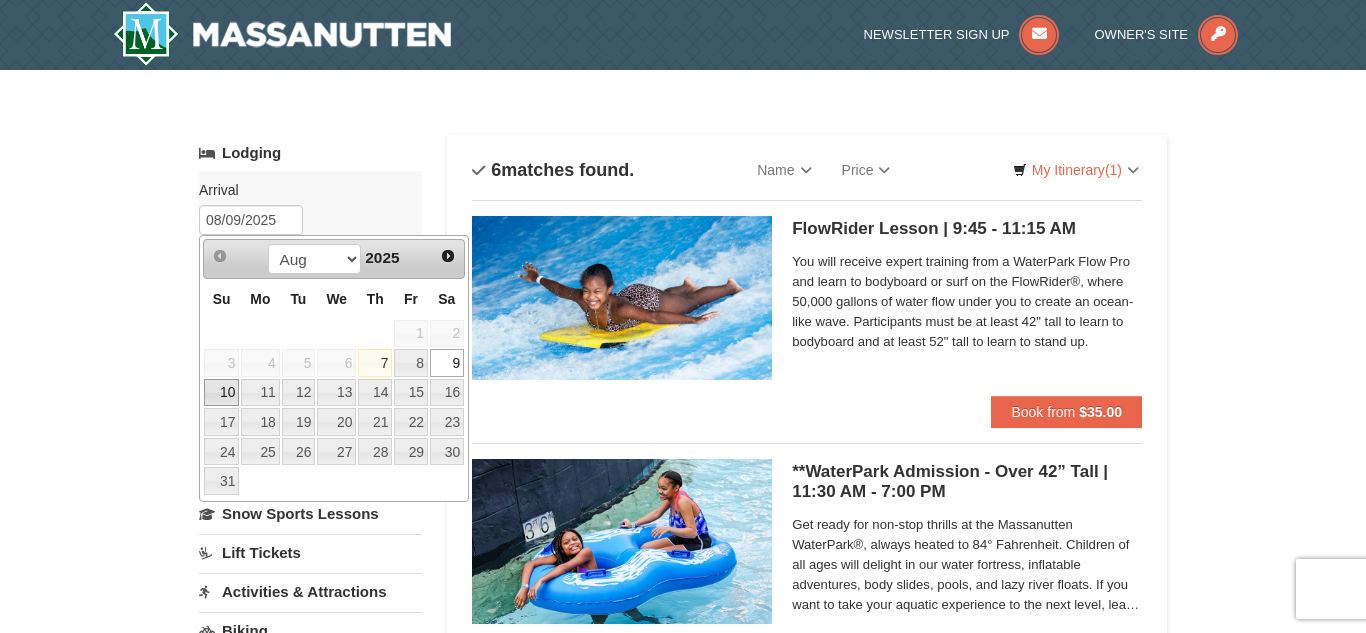 click on "10" at bounding box center (221, 393) 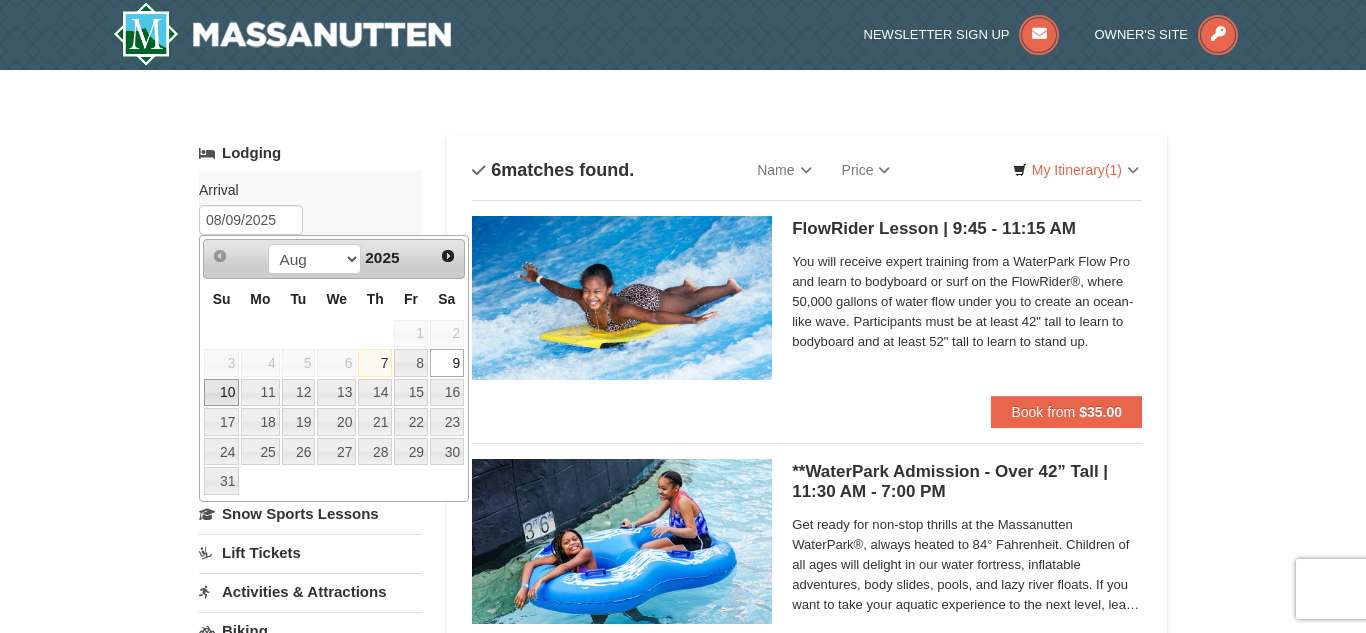 type on "08/10/2025" 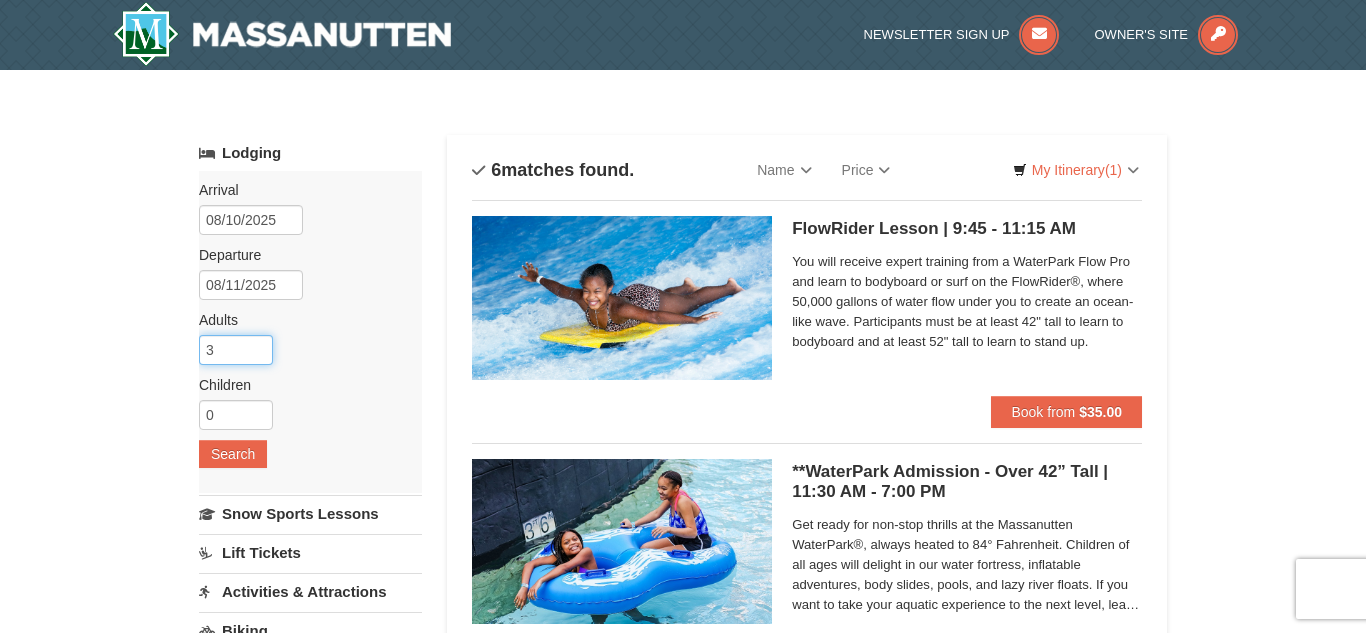 click on "3" at bounding box center [236, 350] 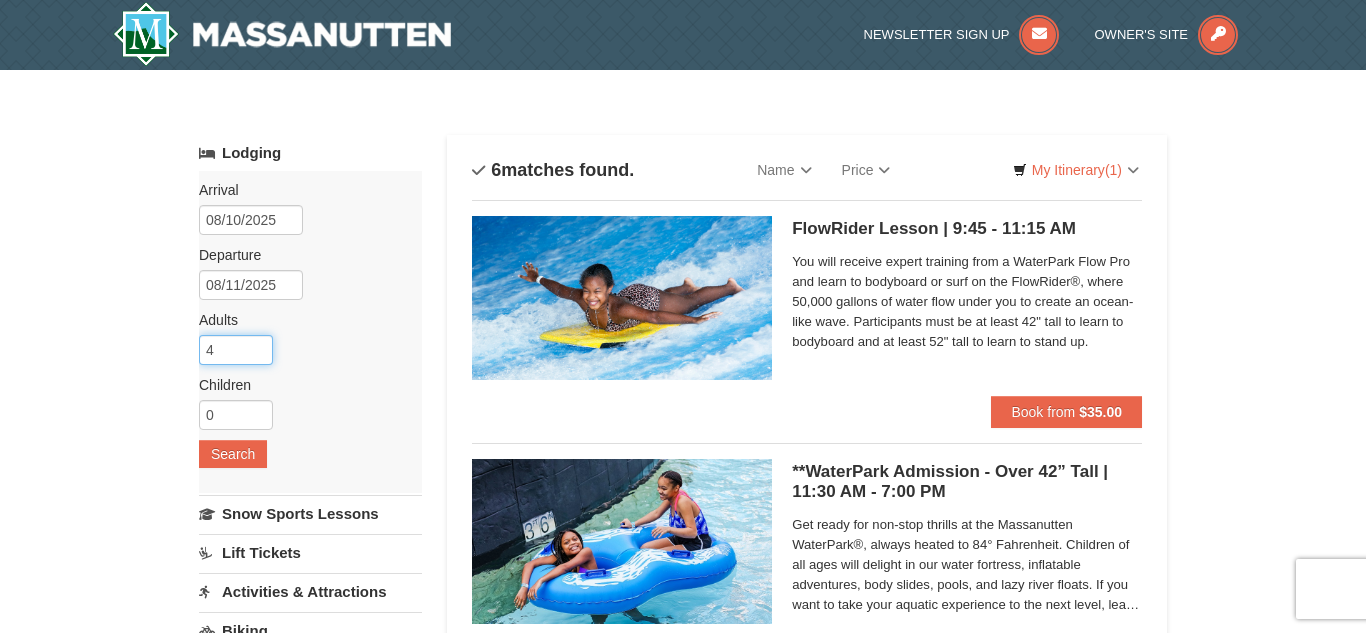 click on "4" at bounding box center [236, 350] 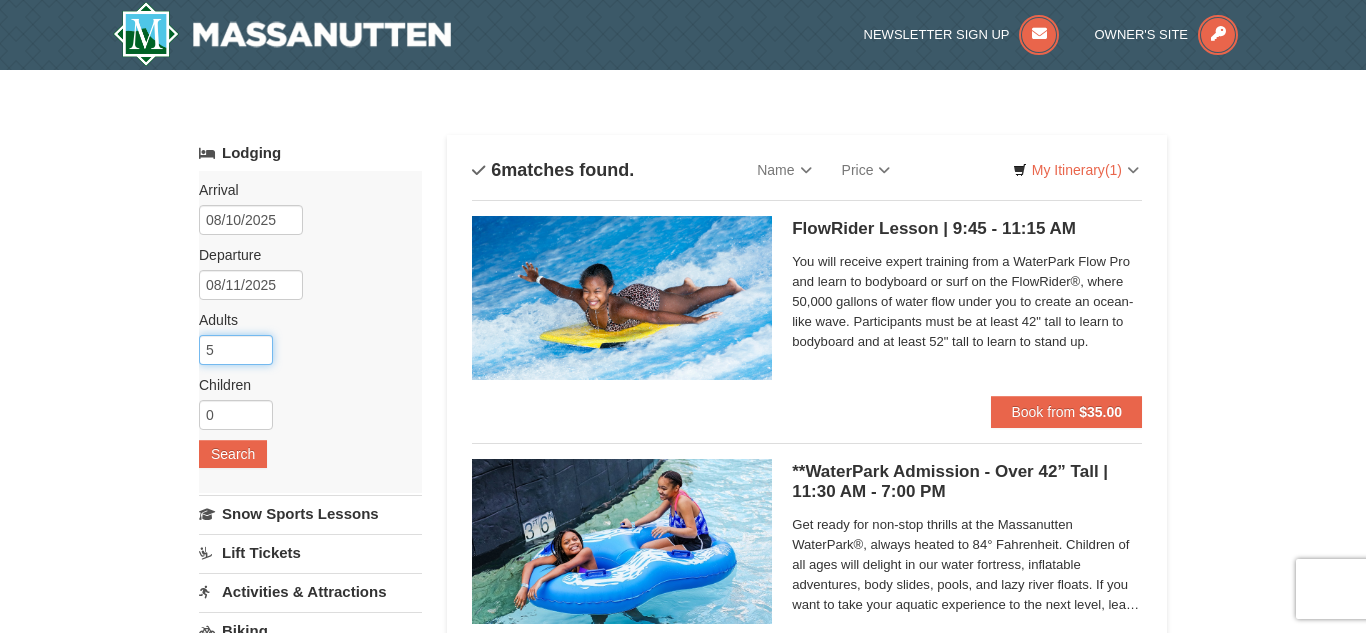 type on "5" 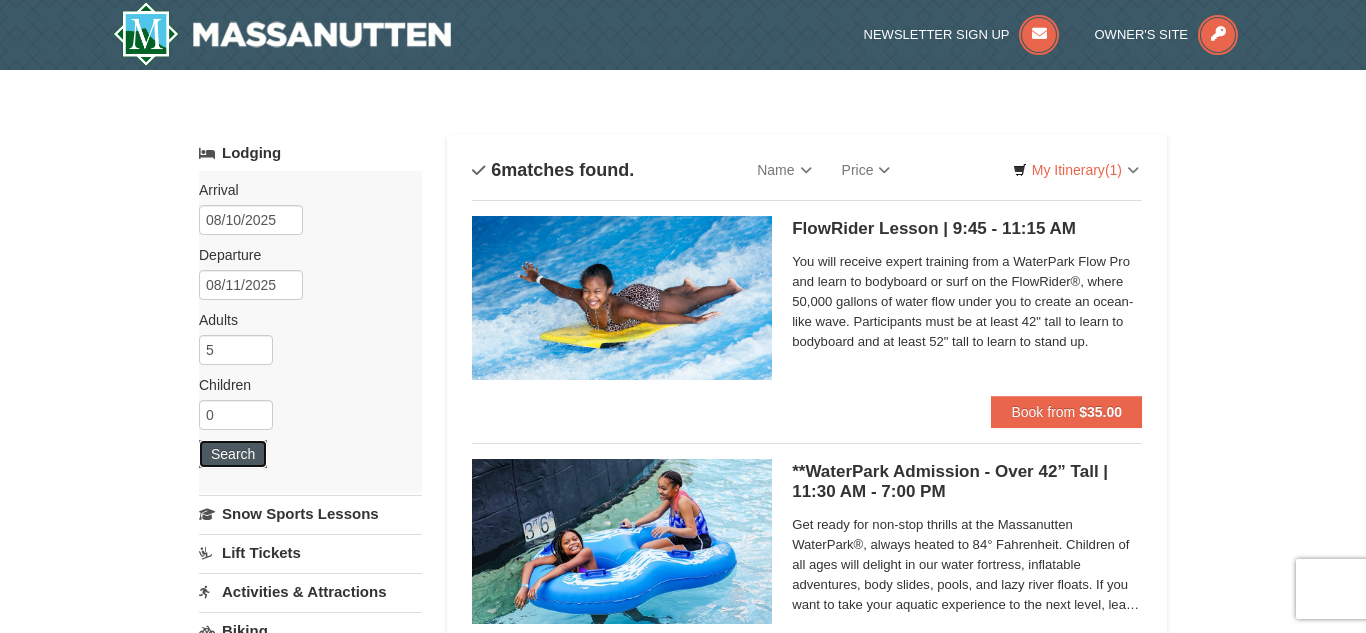 click on "Search" at bounding box center (233, 454) 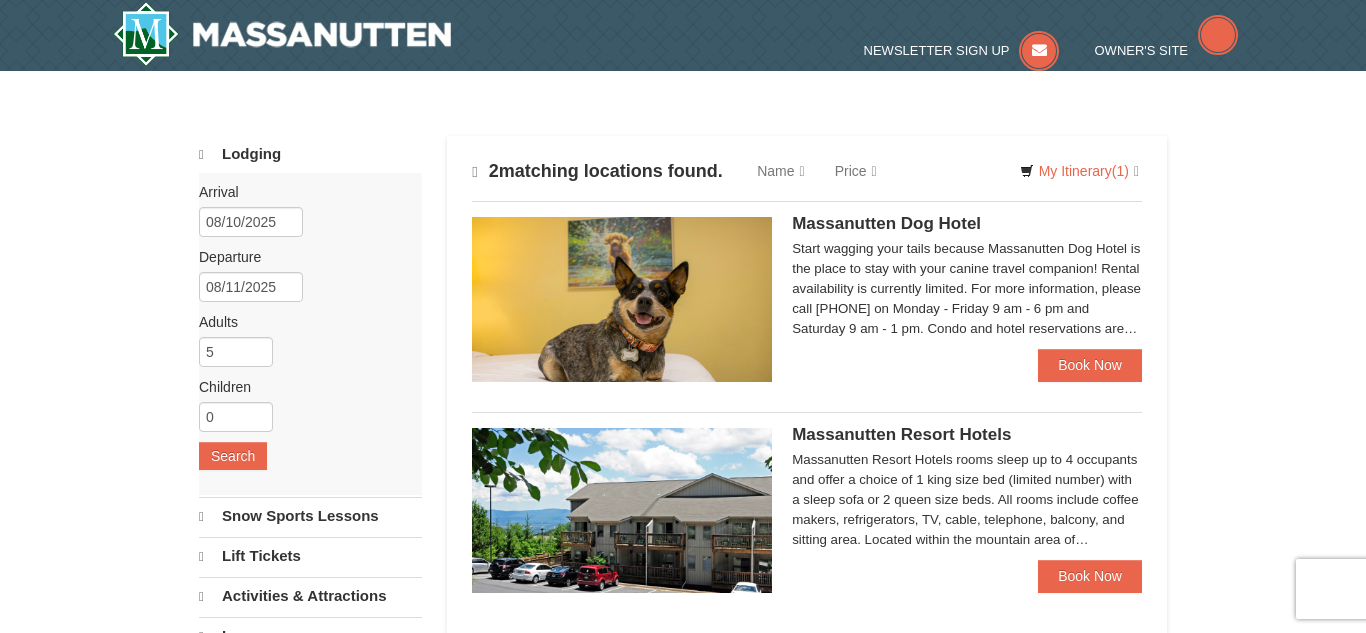 scroll, scrollTop: 0, scrollLeft: 0, axis: both 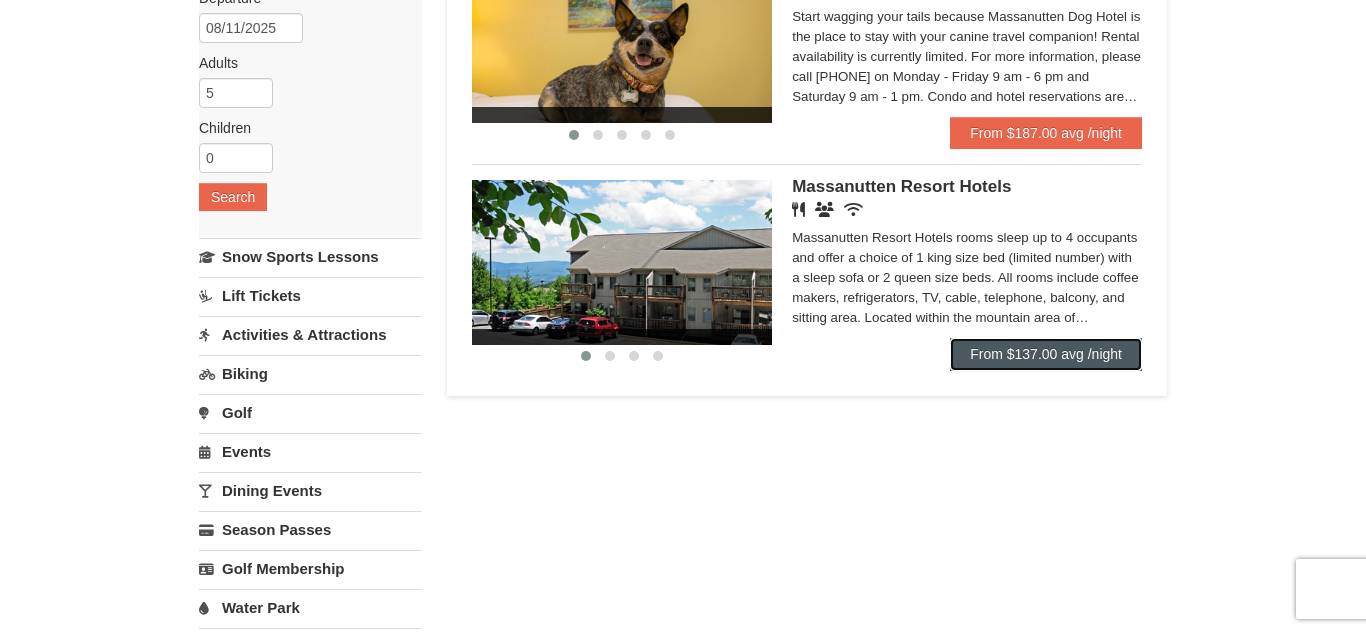 click on "From $137.00 avg /night" at bounding box center [1046, 354] 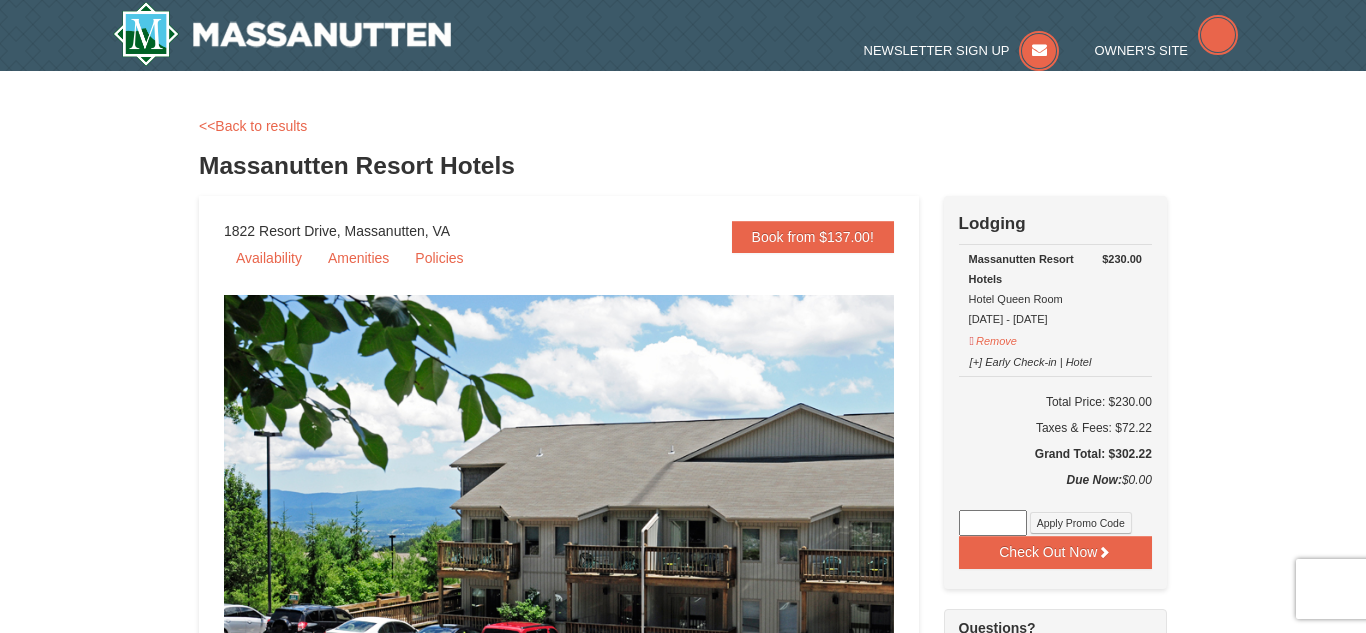 scroll, scrollTop: 0, scrollLeft: 0, axis: both 